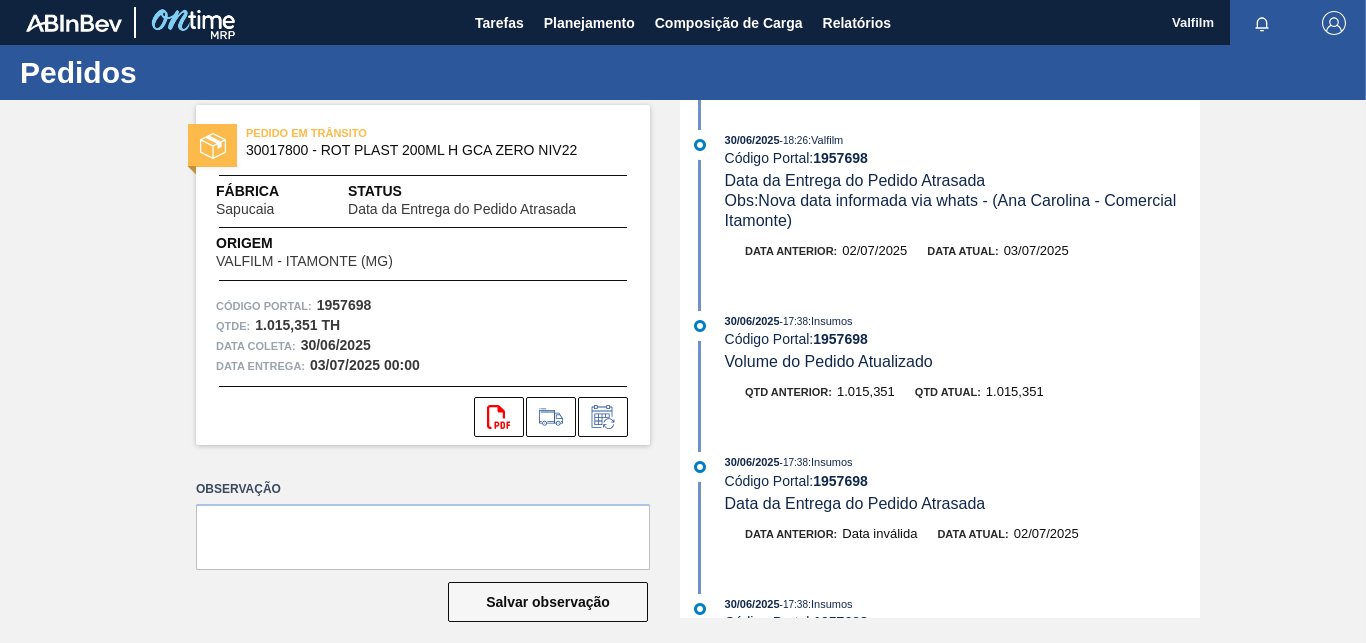 scroll, scrollTop: 0, scrollLeft: 0, axis: both 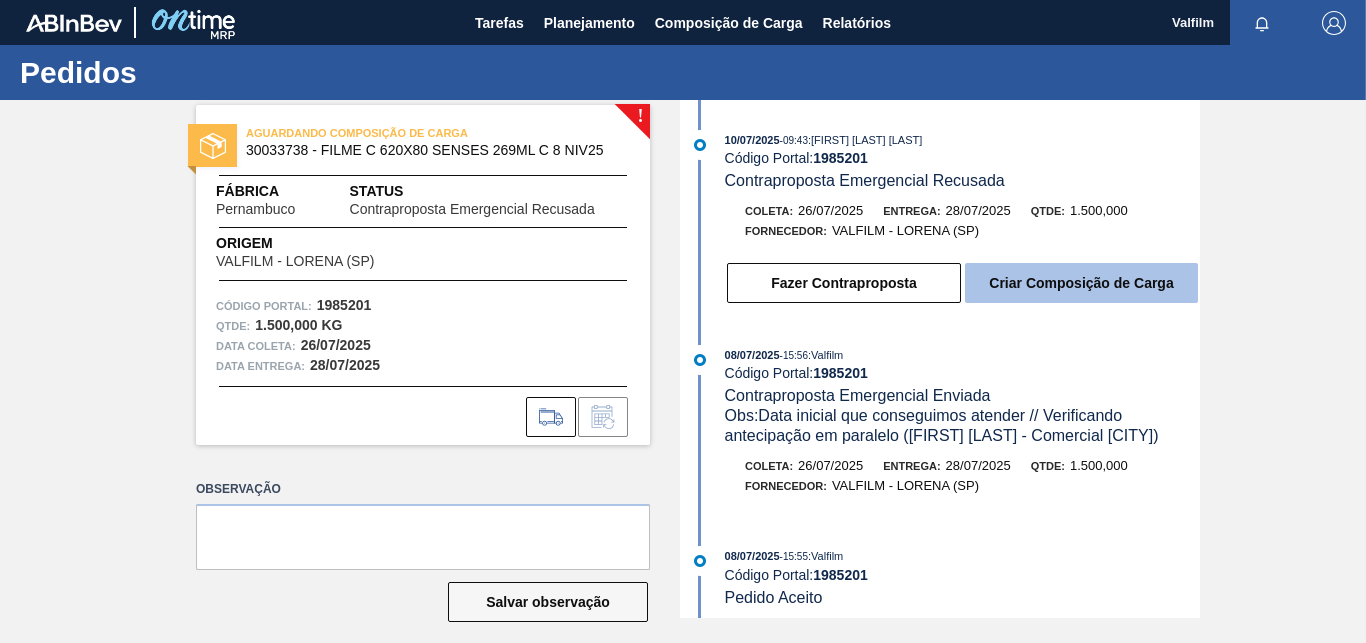 click on "Criar Composição de Carga" at bounding box center [1081, 283] 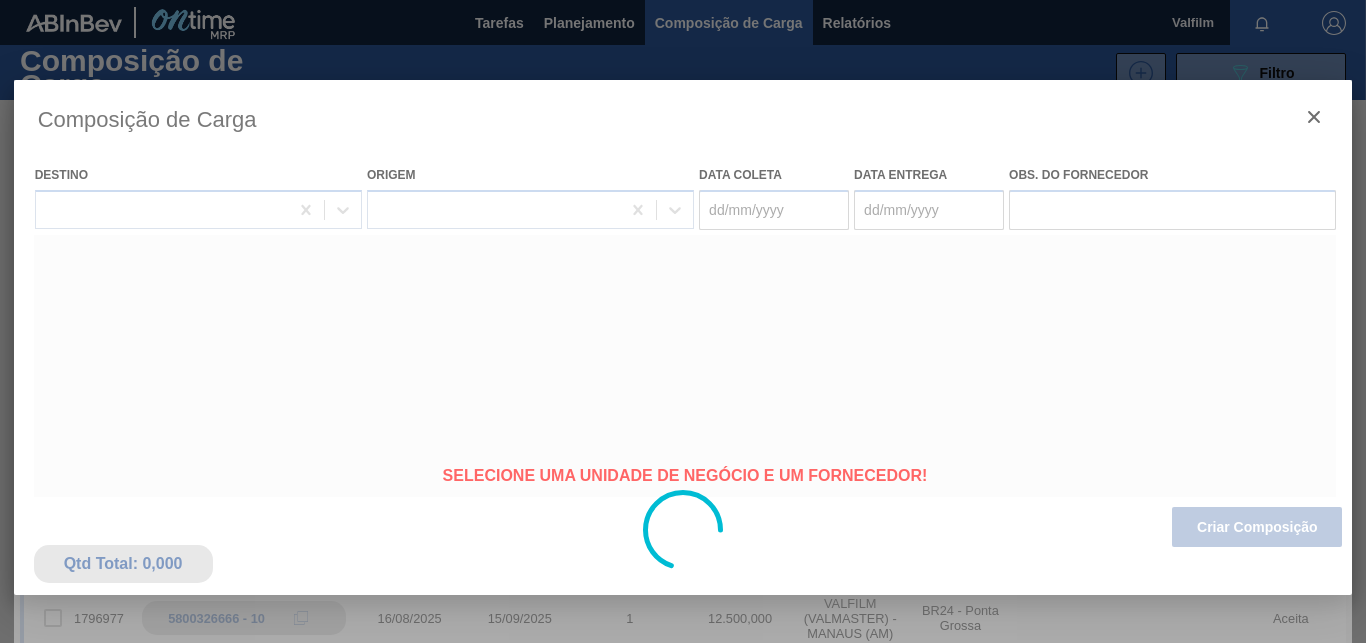 type on "26/07/2025" 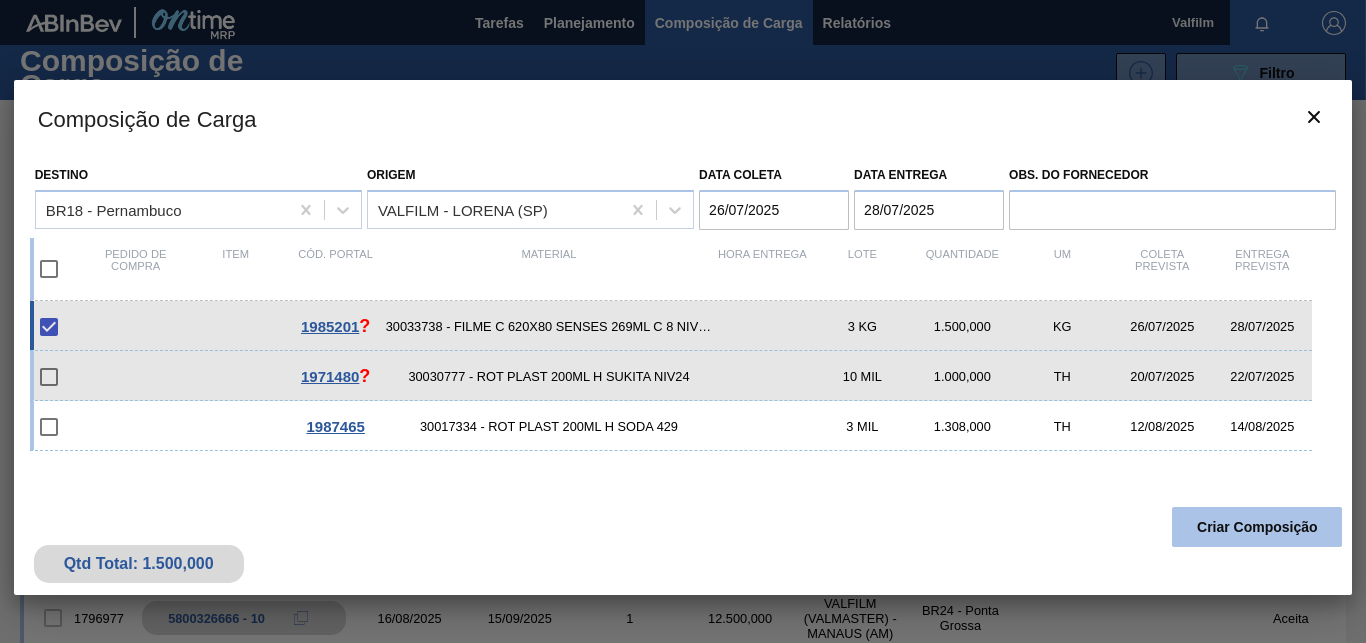click on "Criar Composição" at bounding box center [1257, 527] 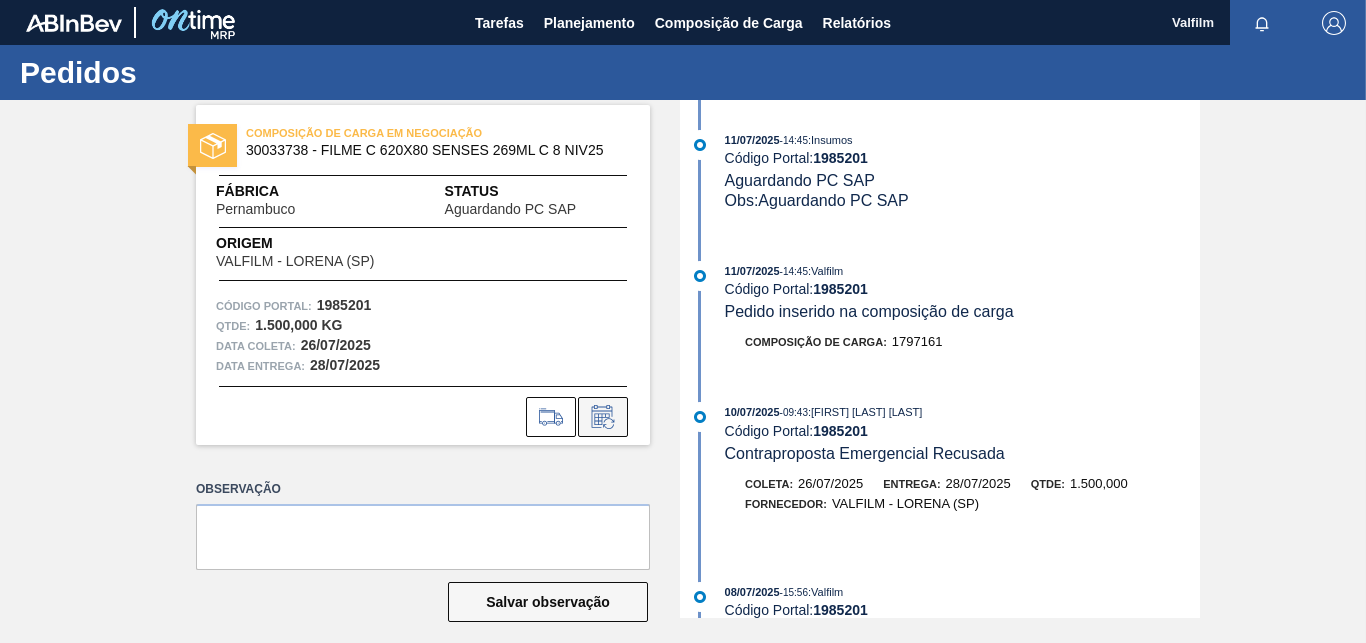 click at bounding box center (603, 417) 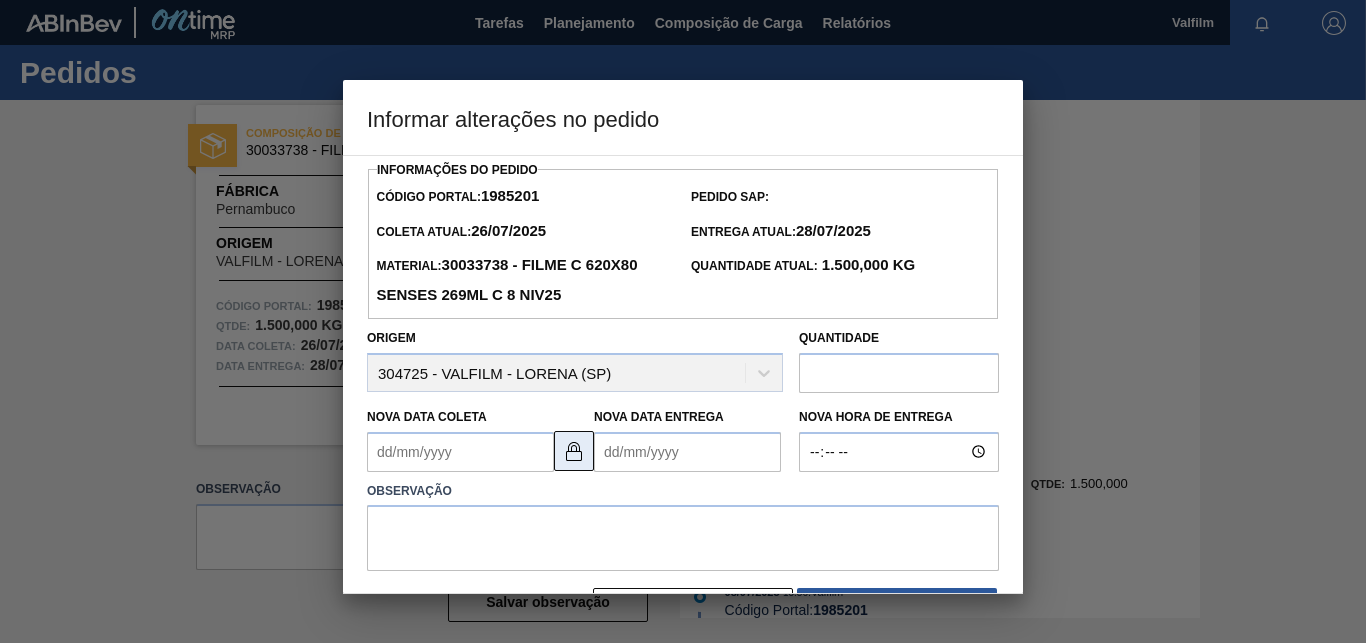 click at bounding box center [574, 451] 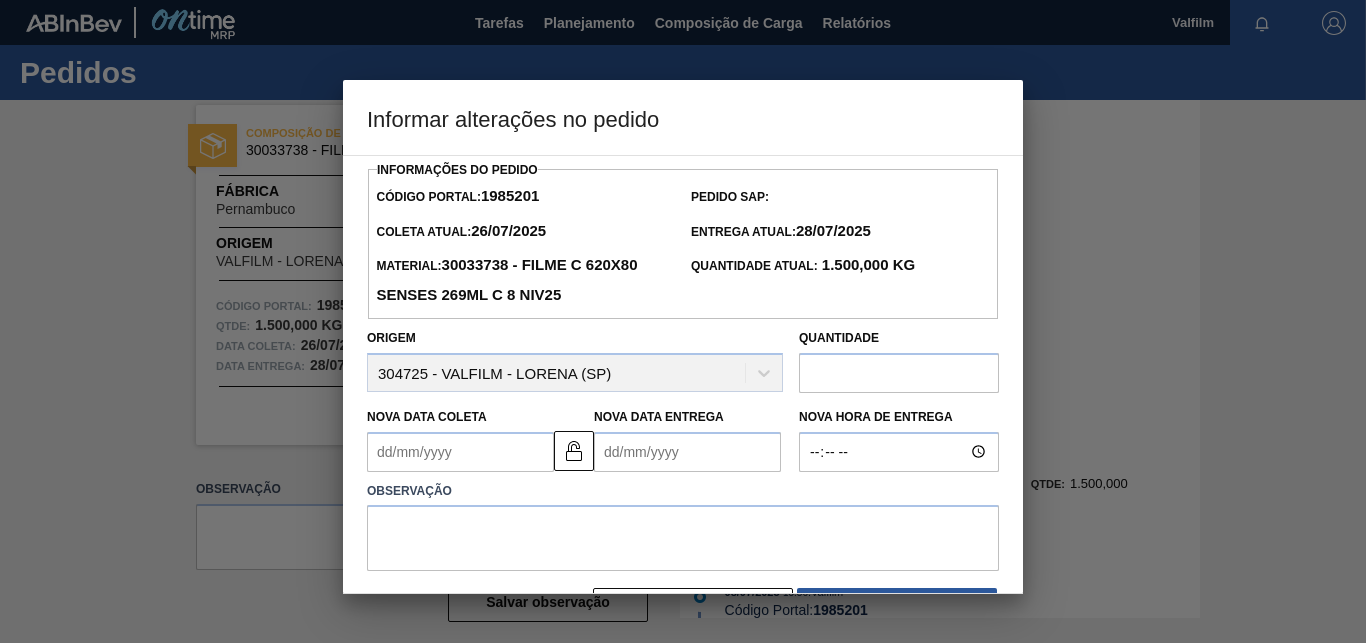 click on "Nova Data Coleta" at bounding box center (460, 452) 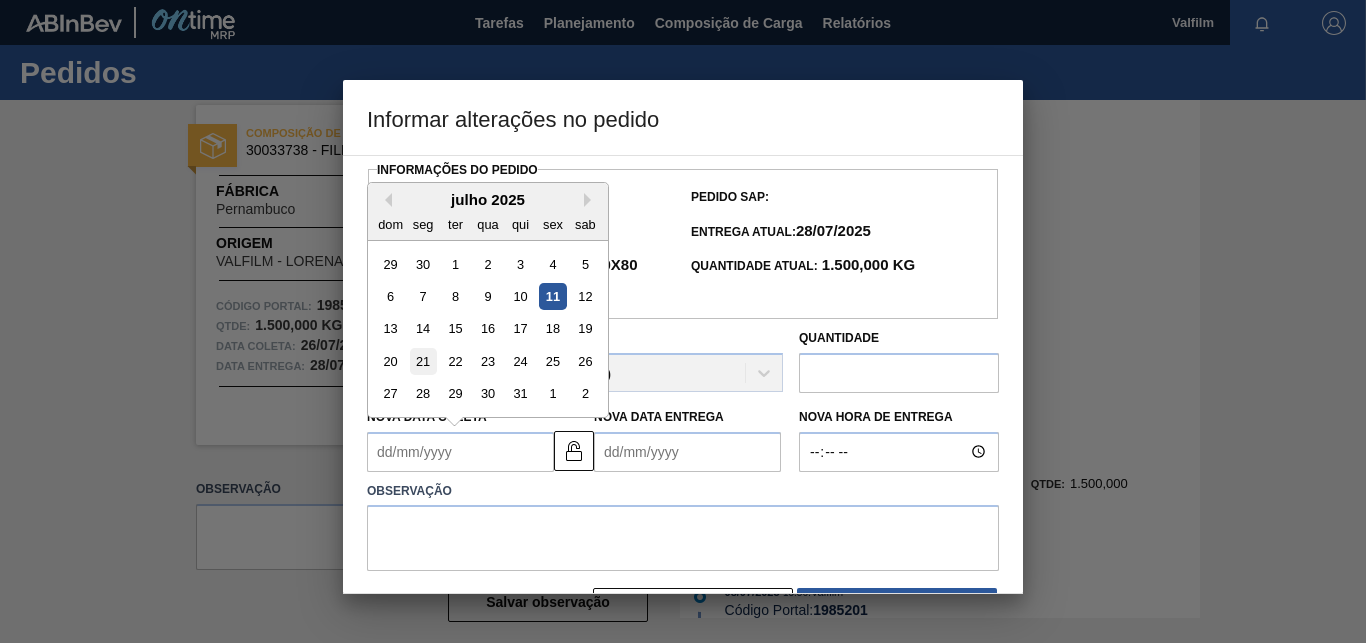 click on "21" at bounding box center [423, 361] 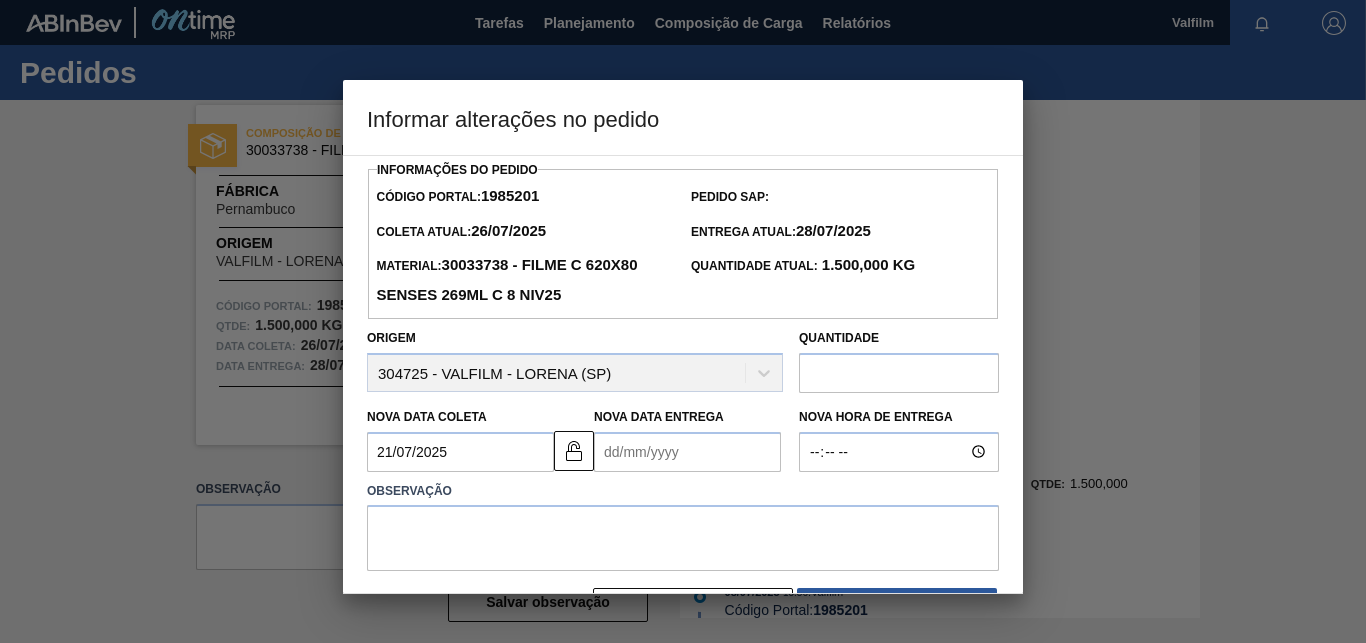 click on "Nova Data Entrega" at bounding box center [687, 452] 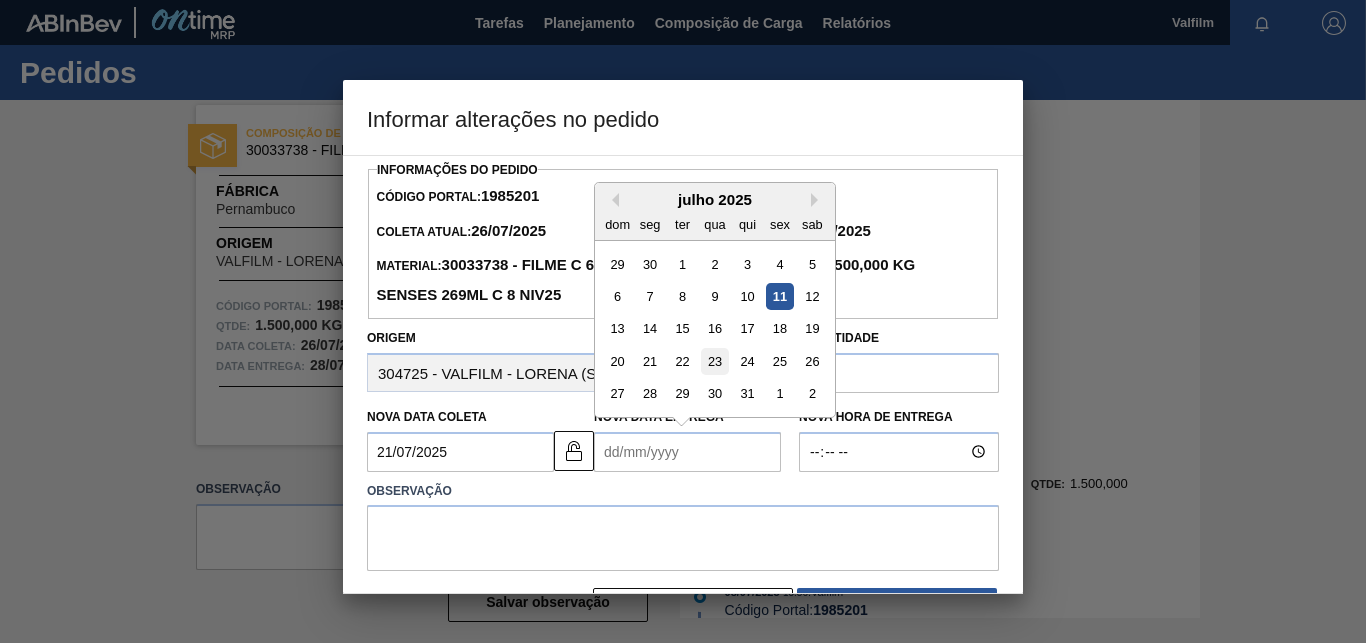 click on "23" at bounding box center [714, 361] 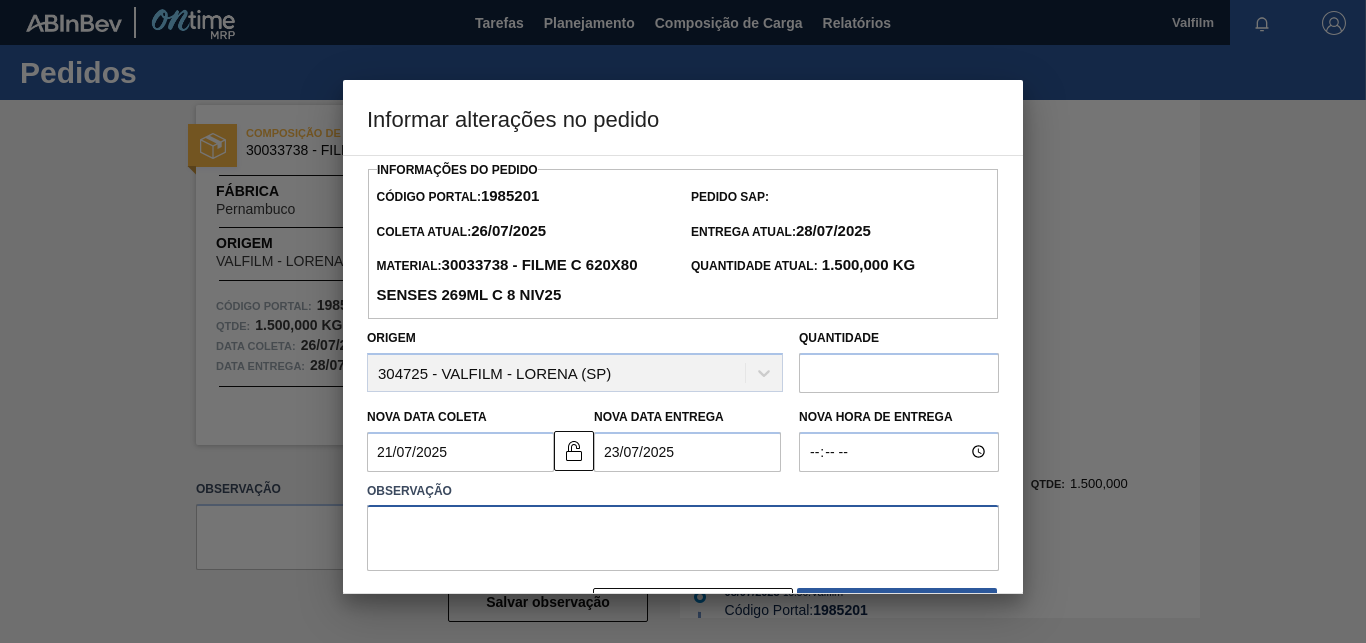 click at bounding box center (683, 538) 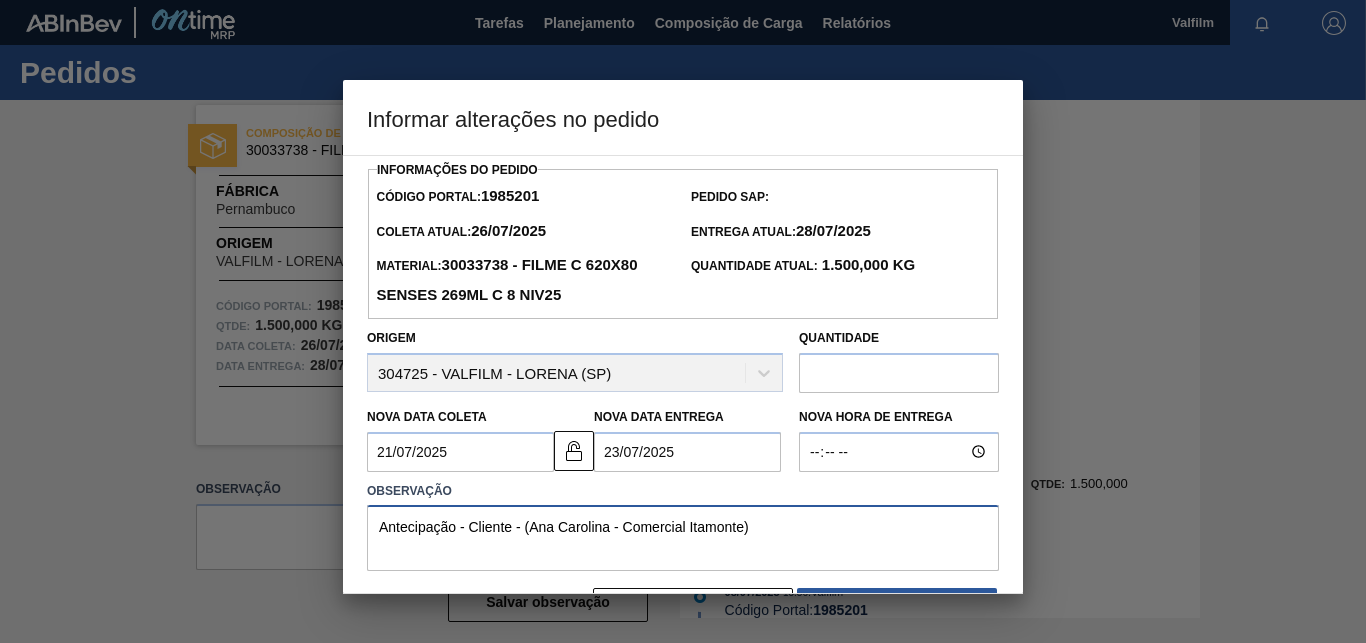 scroll, scrollTop: 67, scrollLeft: 0, axis: vertical 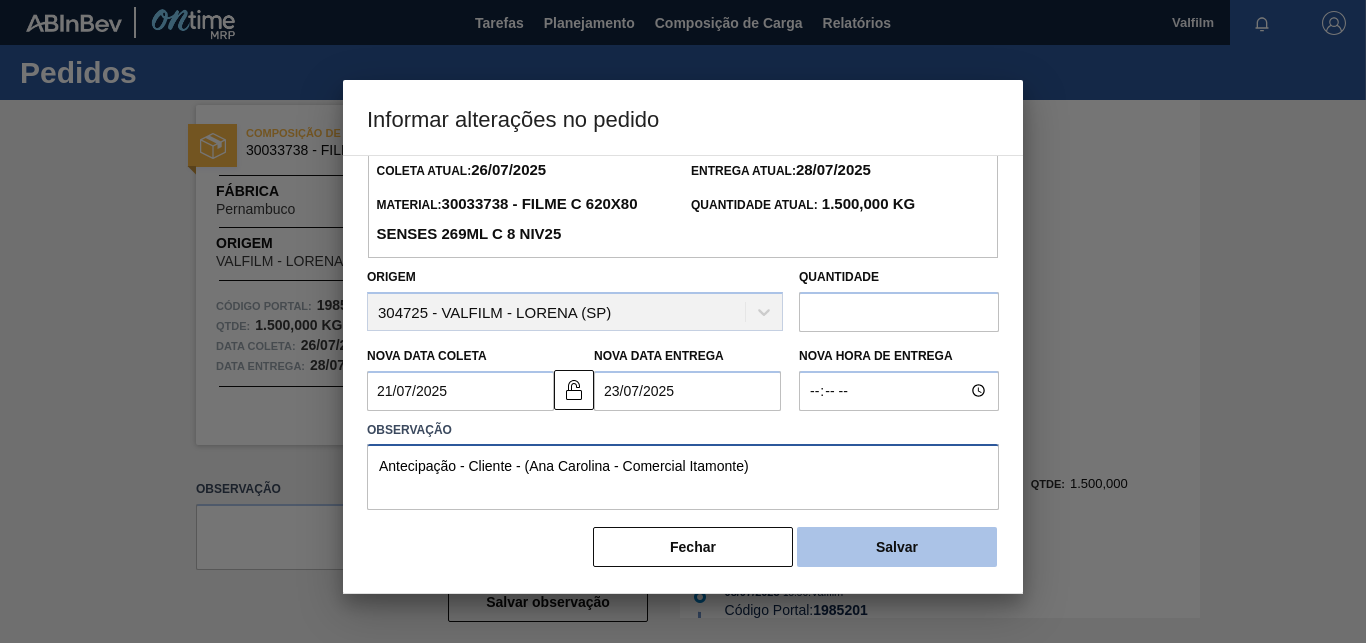 type on "Antecipação - Cliente - (Ana Carolina - Comercial Itamonte)" 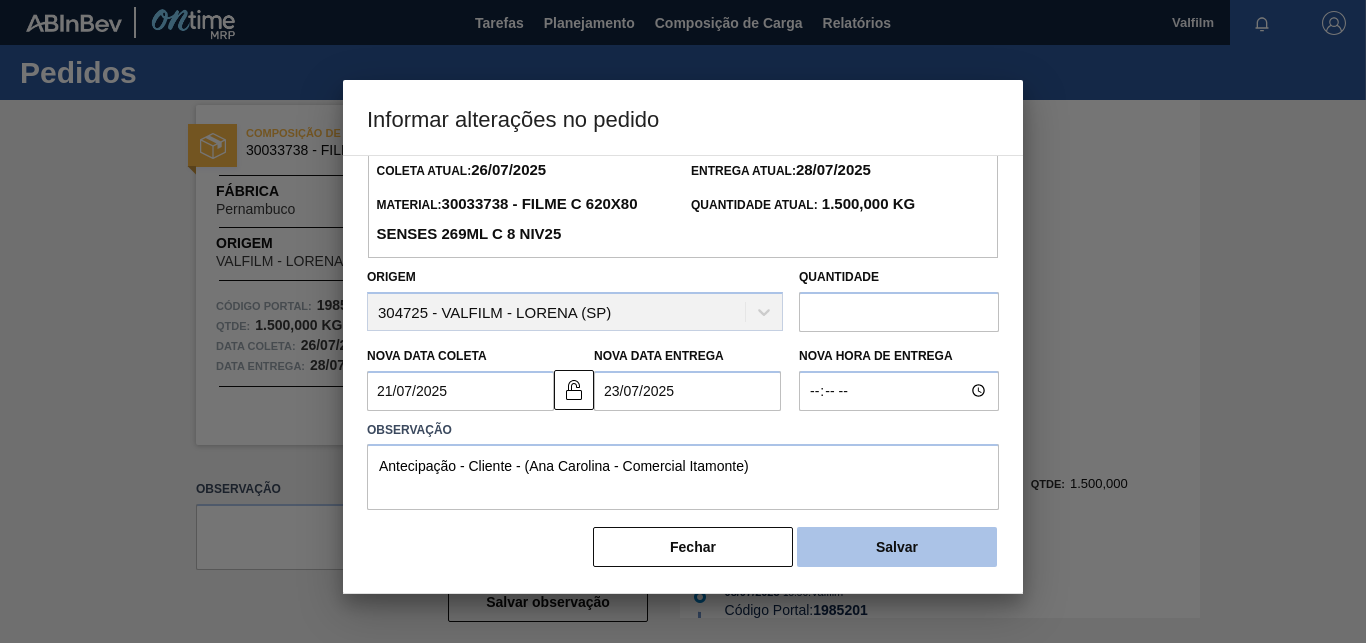 click on "Salvar" at bounding box center [897, 547] 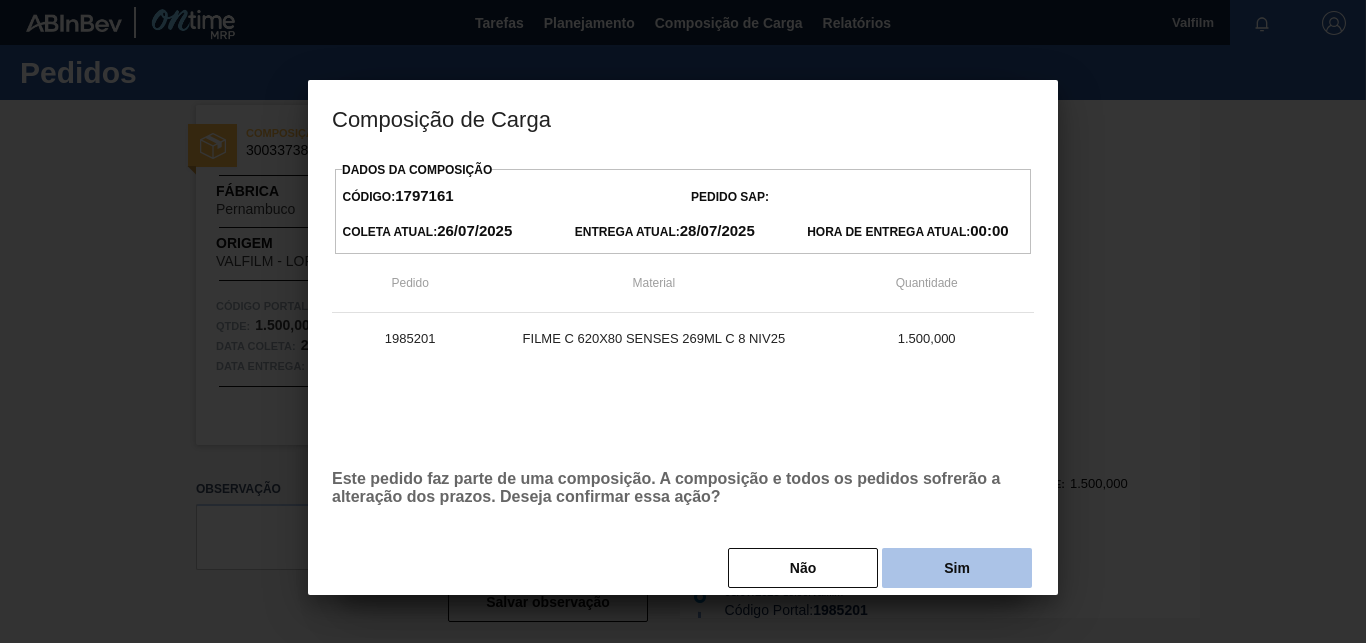 click on "Sim" at bounding box center (957, 568) 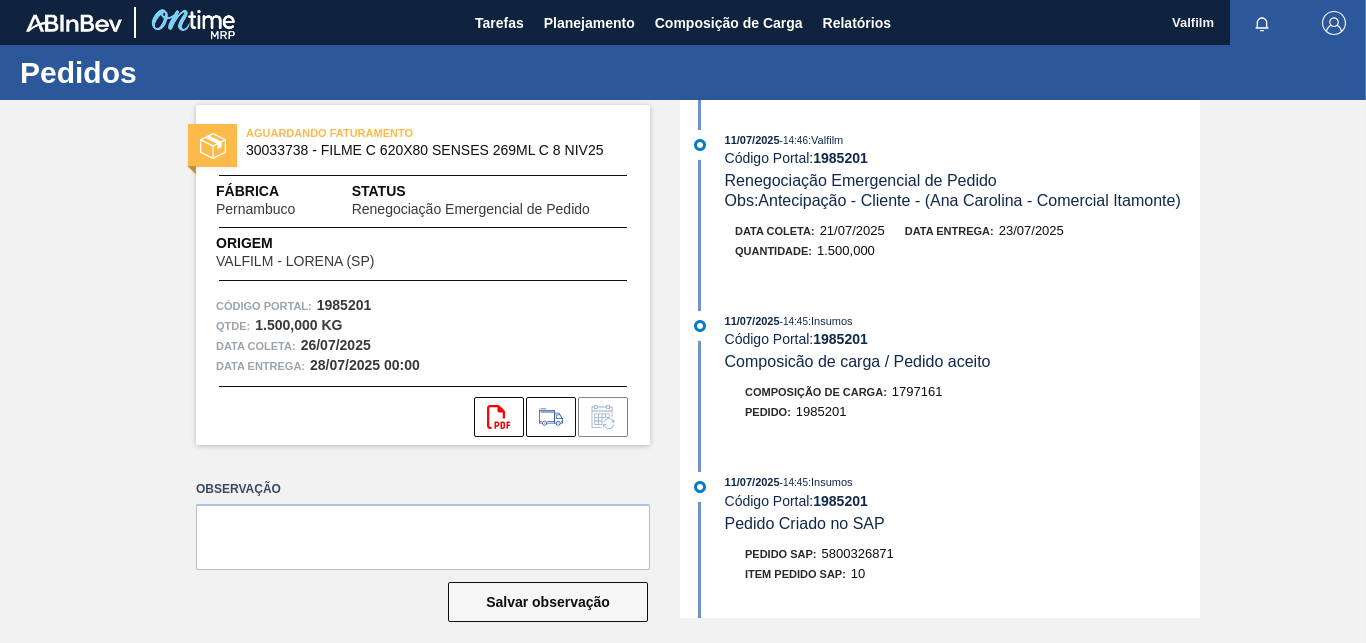 drag, startPoint x: 799, startPoint y: 226, endPoint x: 762, endPoint y: 202, distance: 44.102154 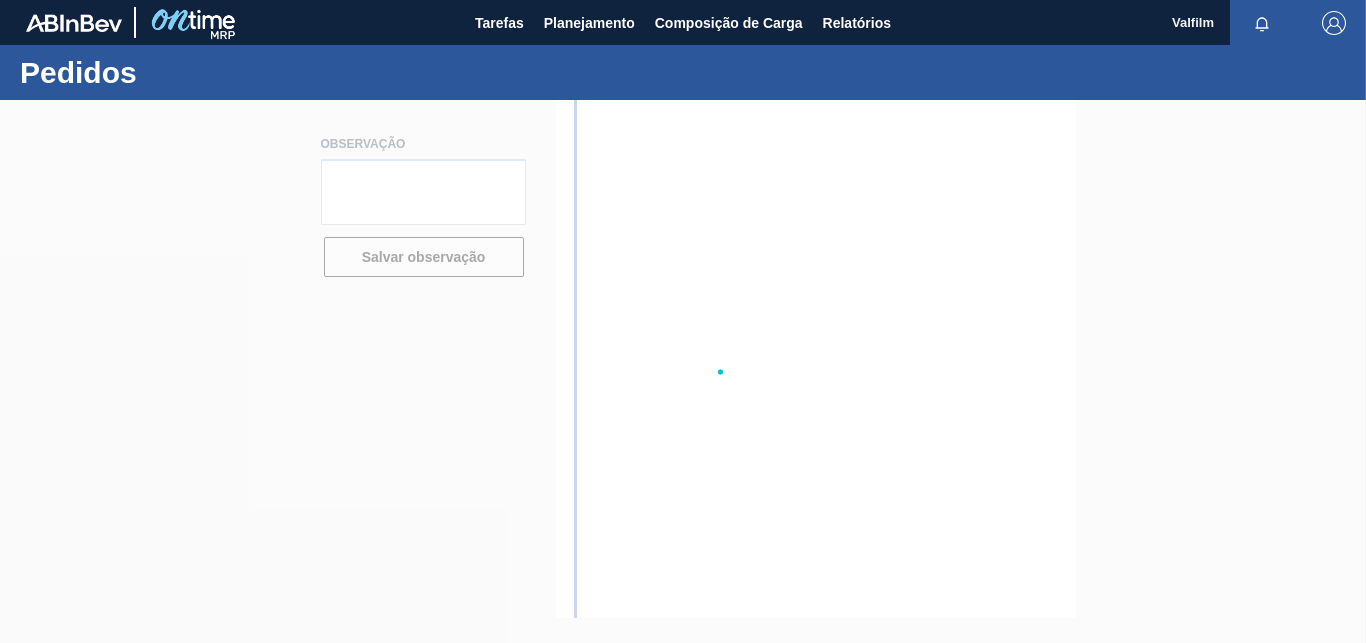scroll, scrollTop: 0, scrollLeft: 0, axis: both 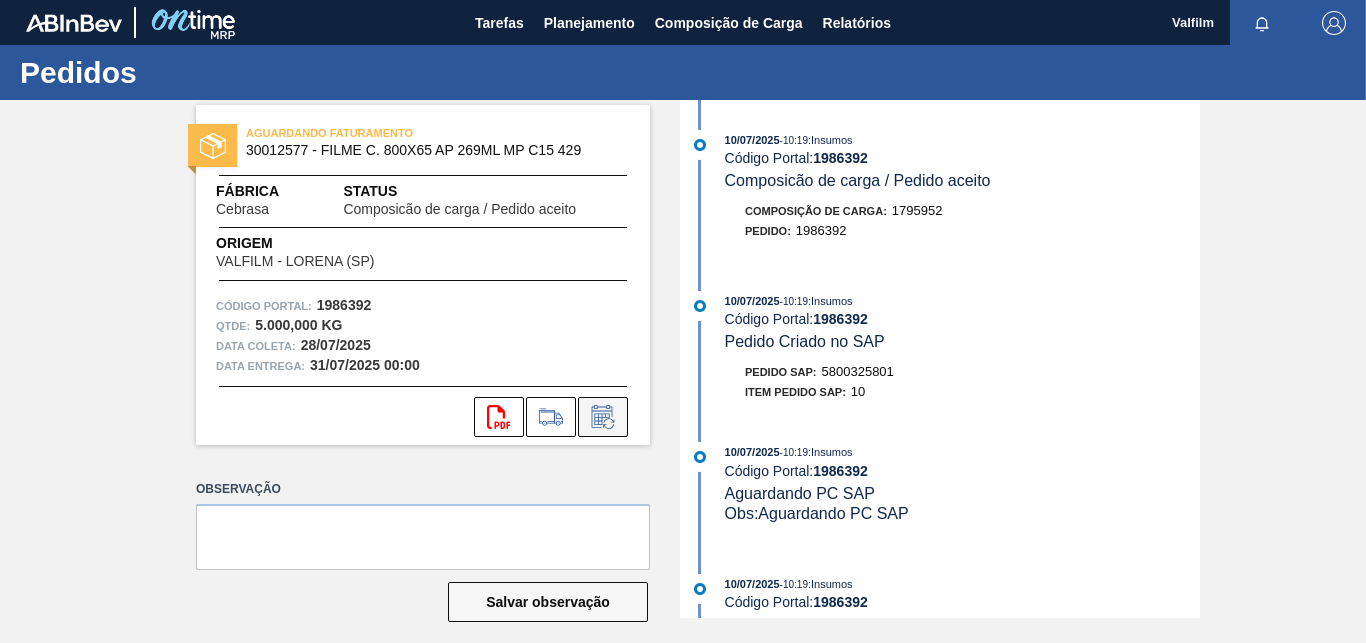 click 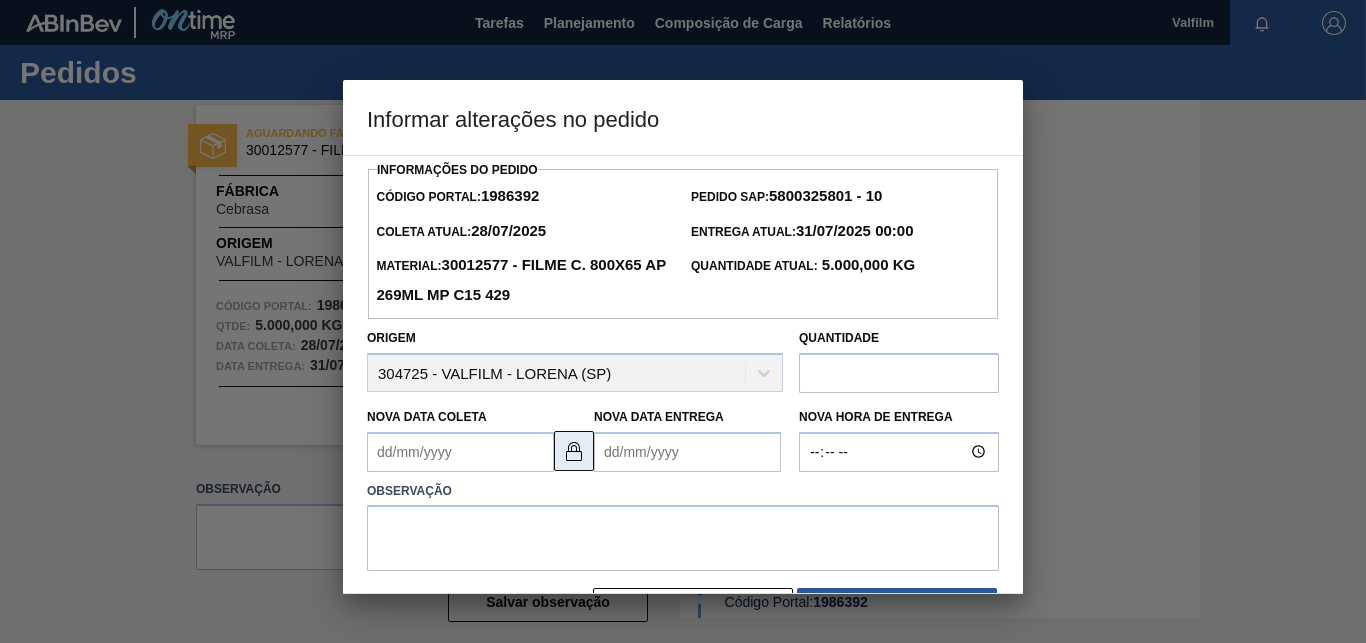 click at bounding box center (574, 451) 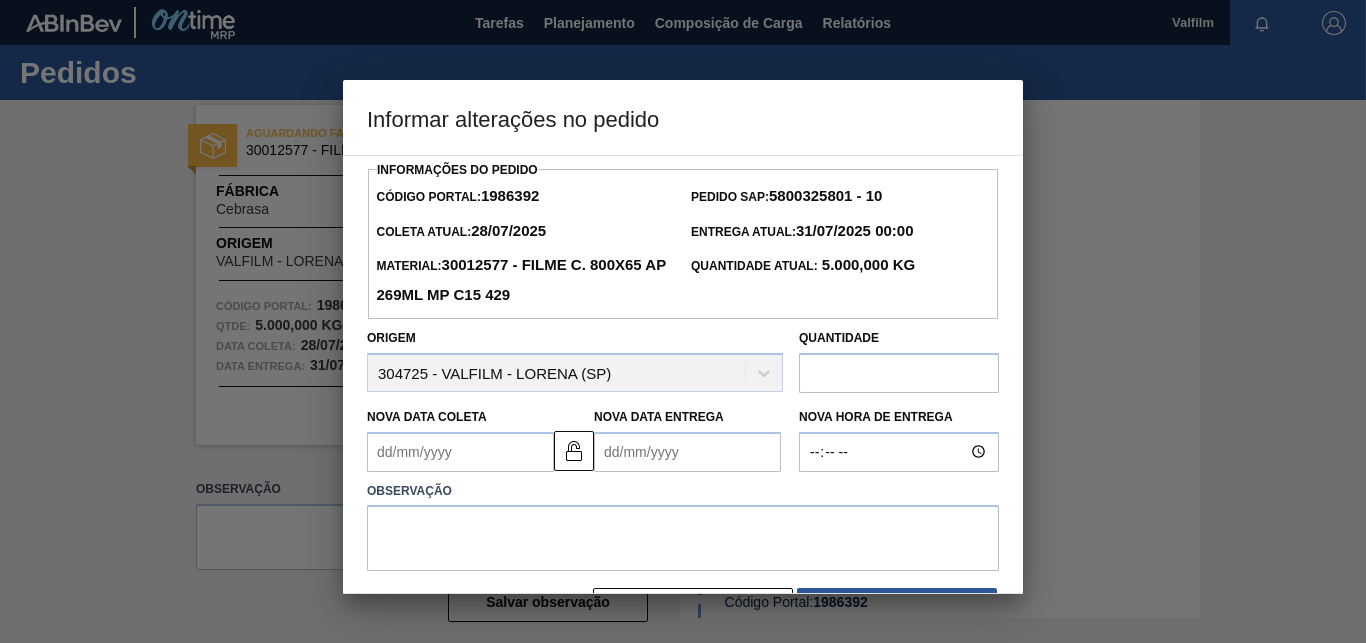 click on "Nova Data Coleta" at bounding box center [460, 452] 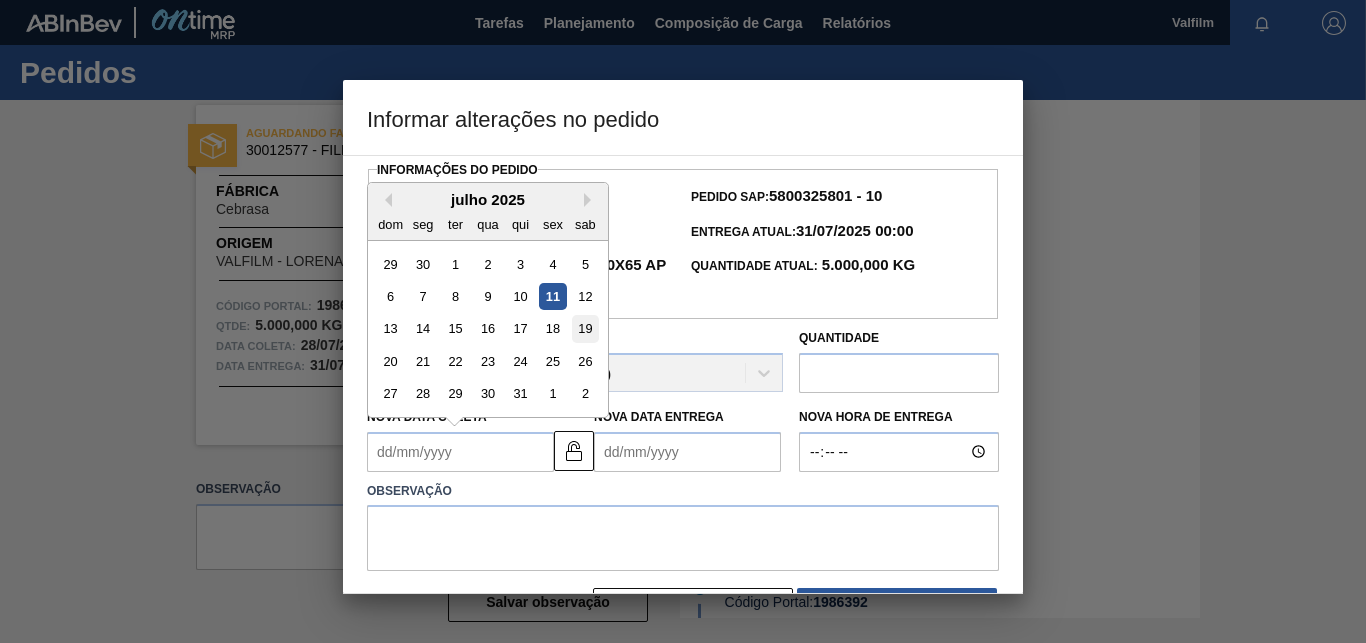 click on "19" at bounding box center [585, 328] 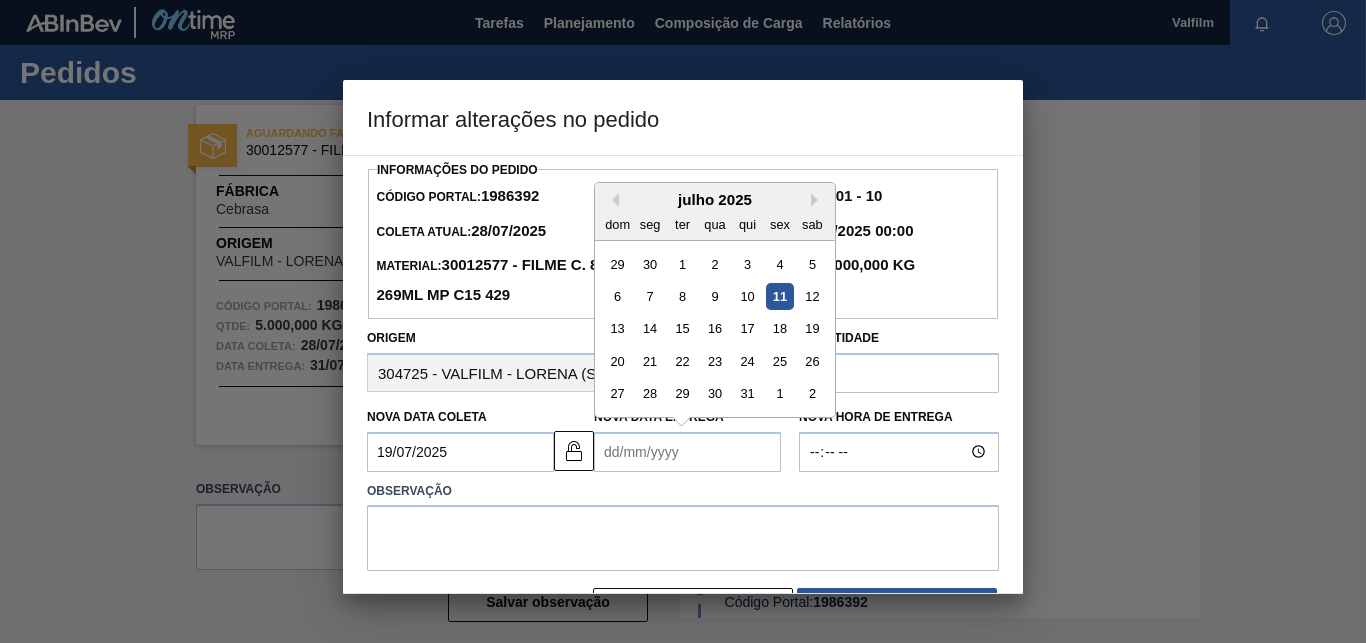 click on "Nova Data Entrega" at bounding box center [687, 452] 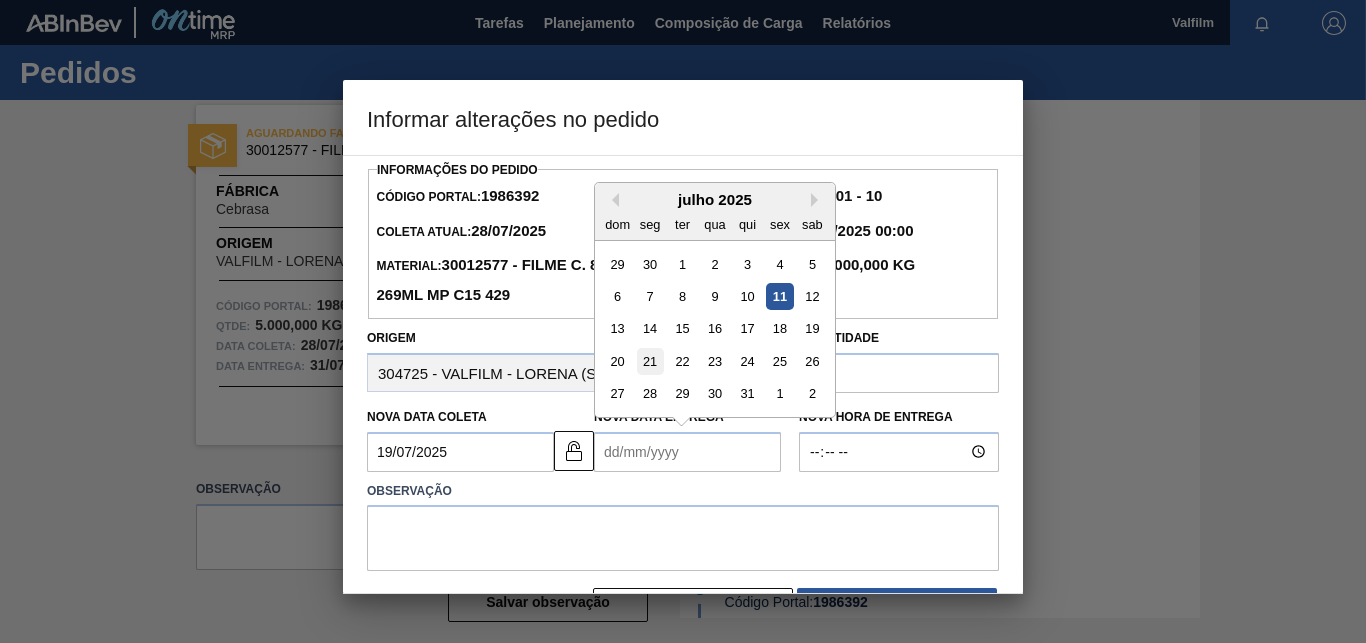 click on "21" at bounding box center (650, 361) 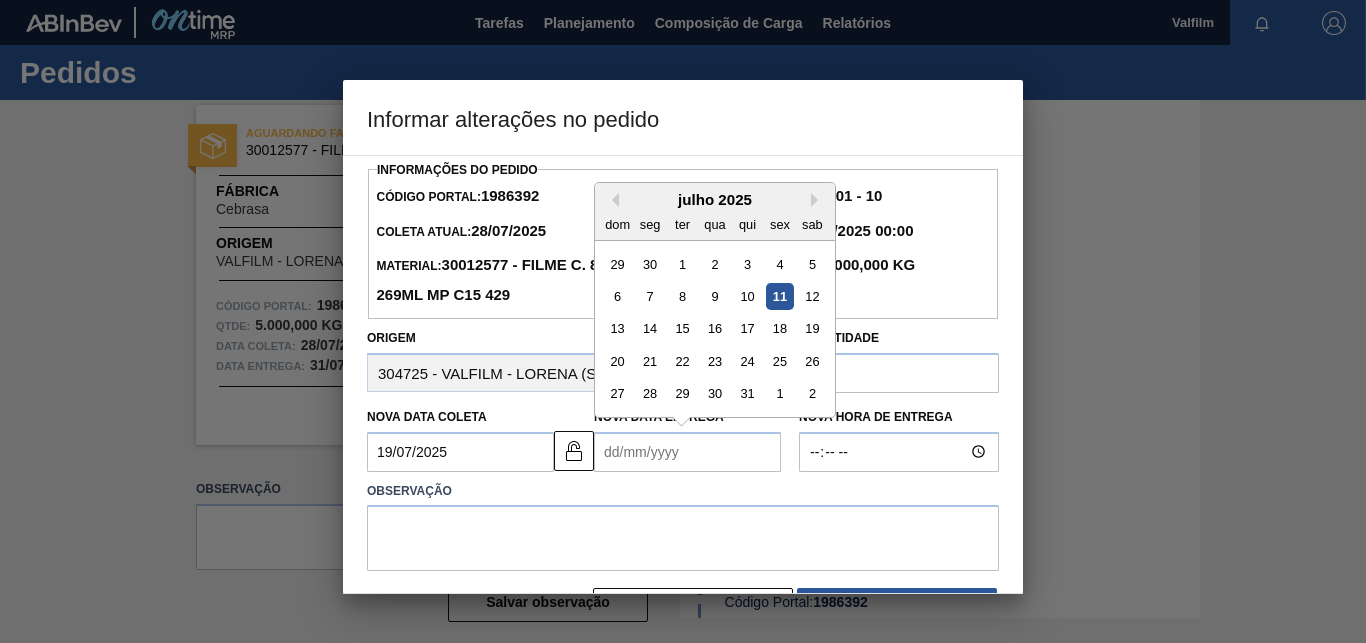 type on "21/07/2025" 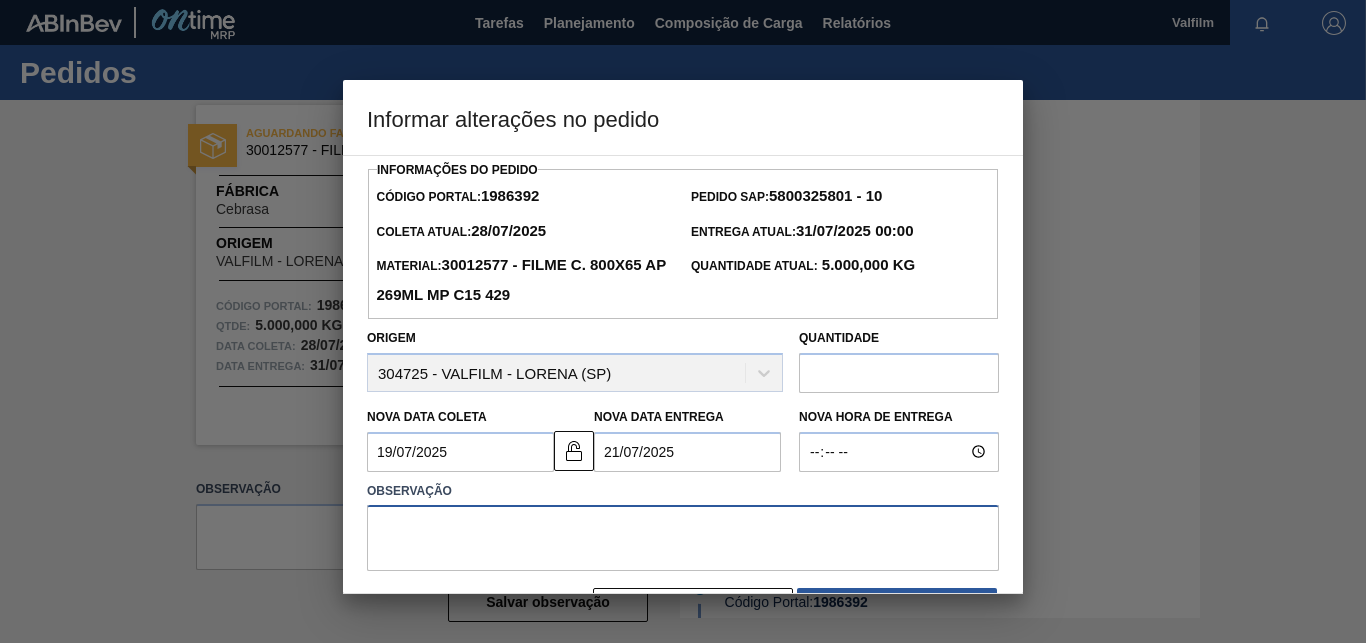 click at bounding box center [683, 538] 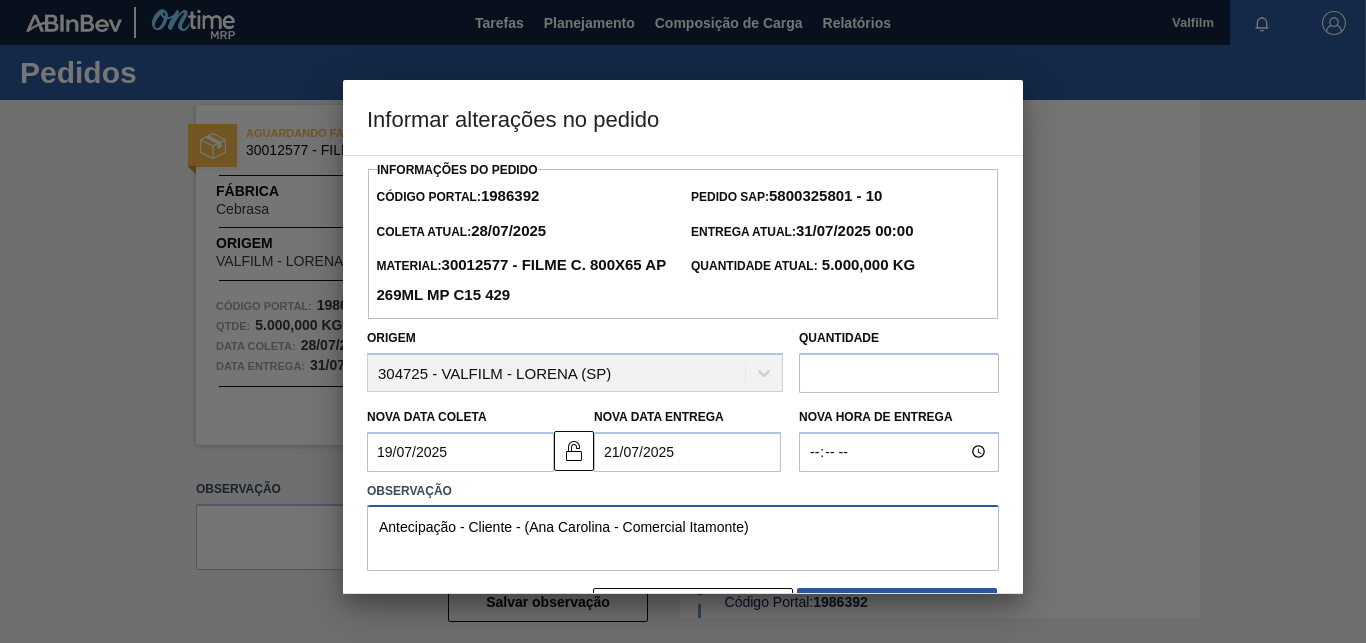 scroll, scrollTop: 67, scrollLeft: 0, axis: vertical 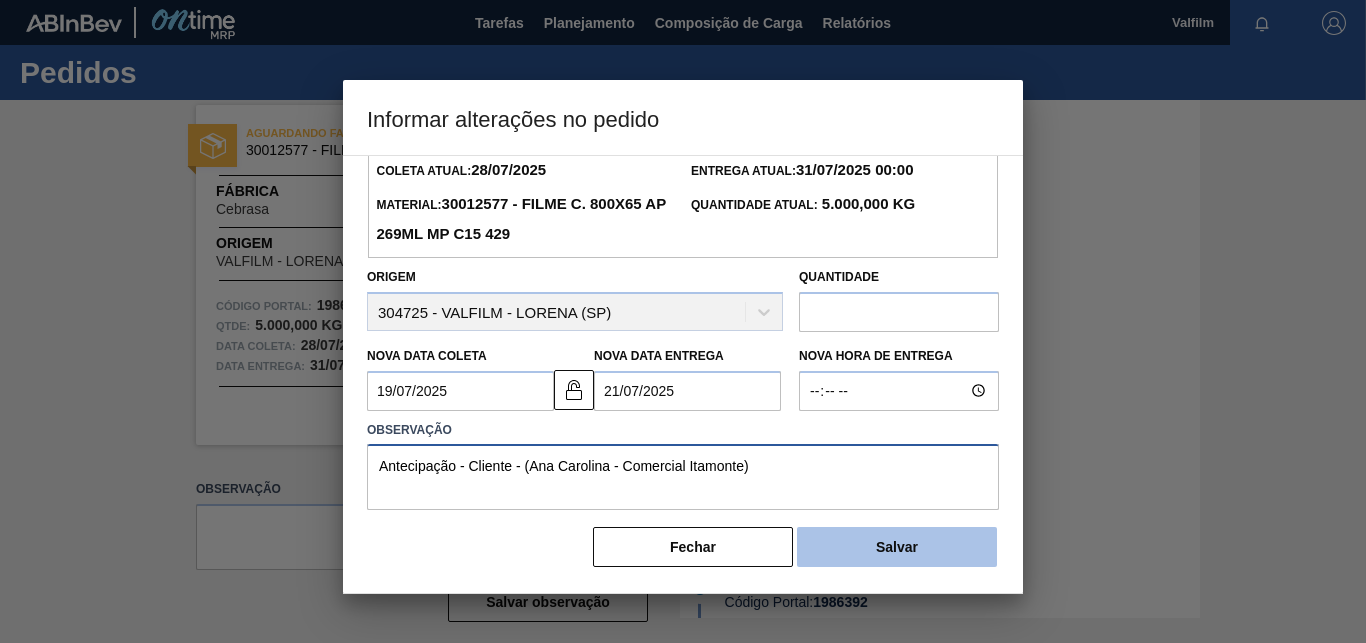 type on "Antecipação - Cliente - (Ana Carolina - Comercial Itamonte)" 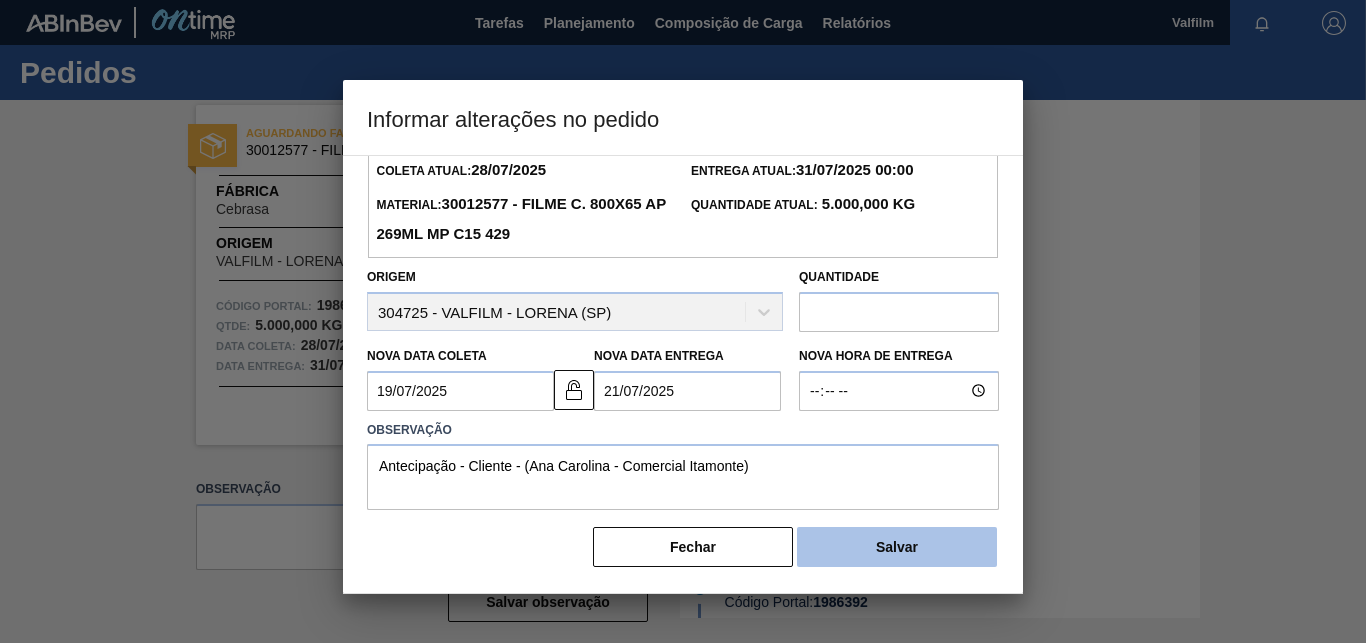 click on "Salvar" at bounding box center (897, 547) 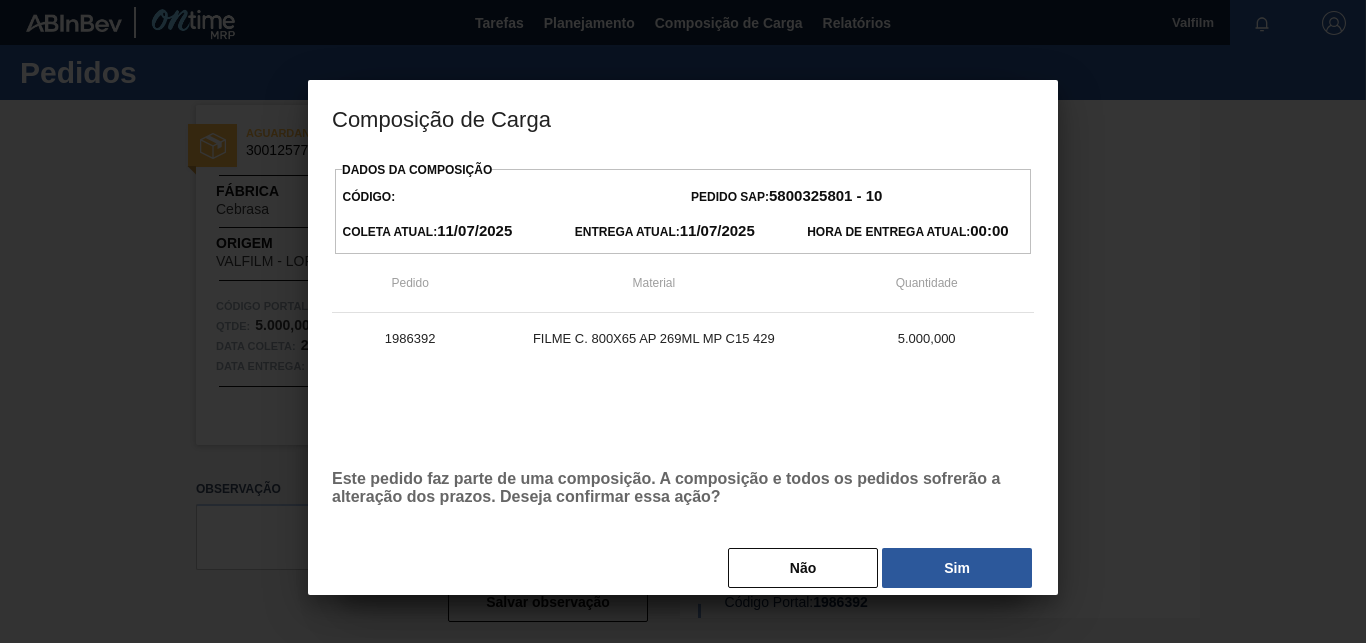 click on "Sim" at bounding box center (957, 568) 